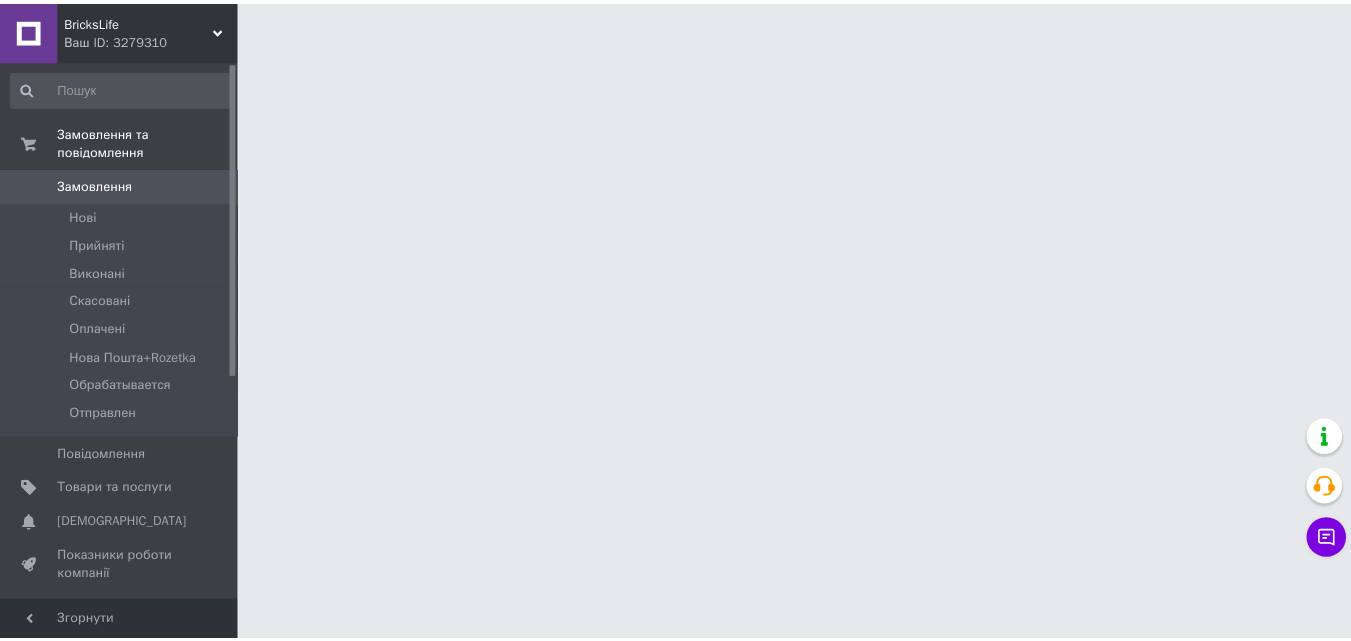 scroll, scrollTop: 0, scrollLeft: 0, axis: both 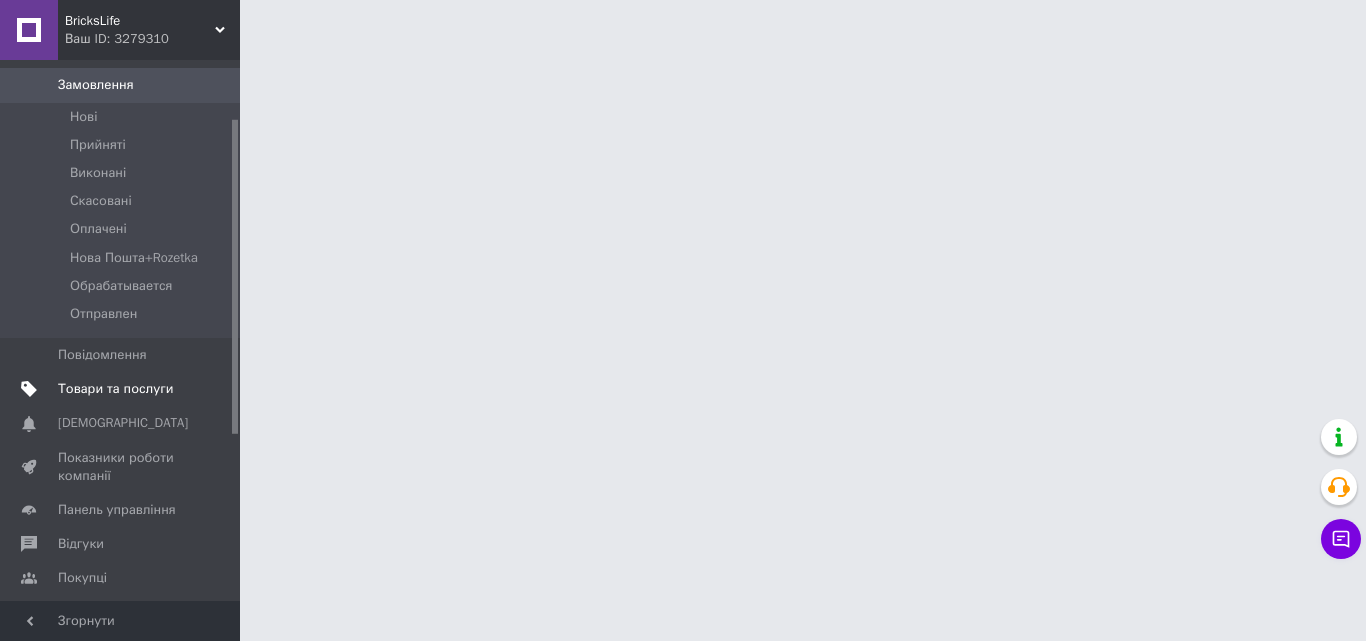 click on "Товари та послуги" at bounding box center (115, 389) 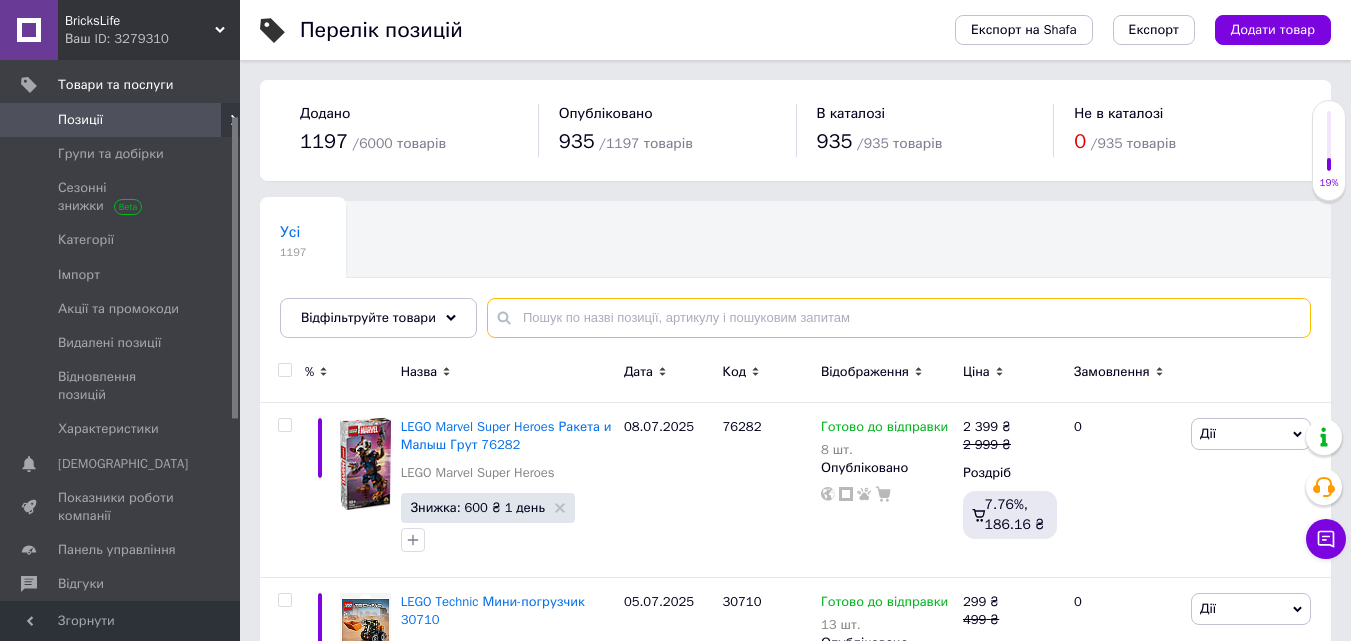paste on "43270" 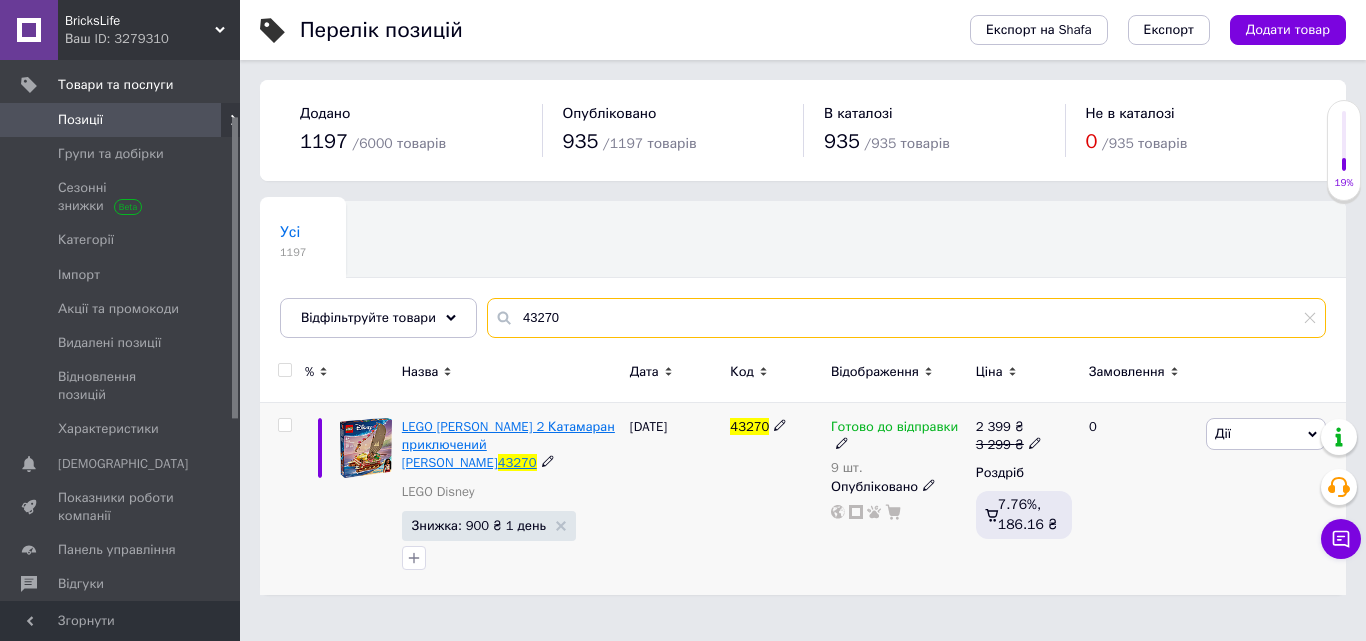 type on "43270" 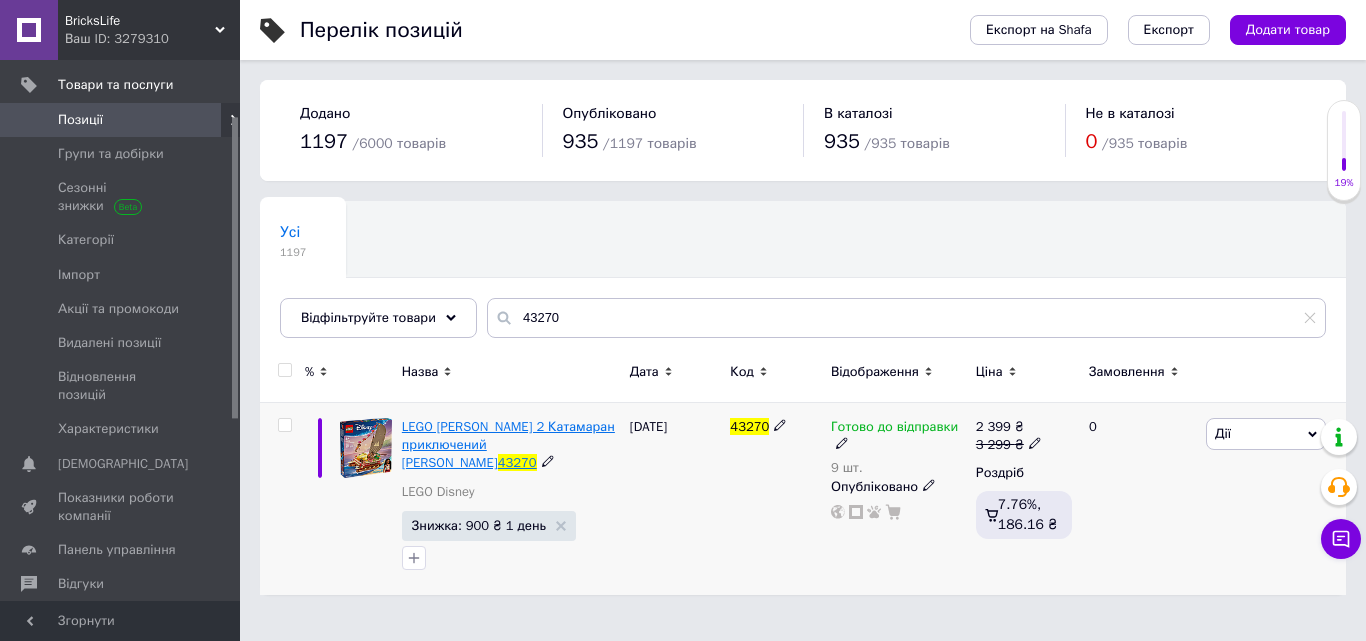 click on "LEGO Disney Моана 2 Катамаран приключений Моаны" at bounding box center [508, 444] 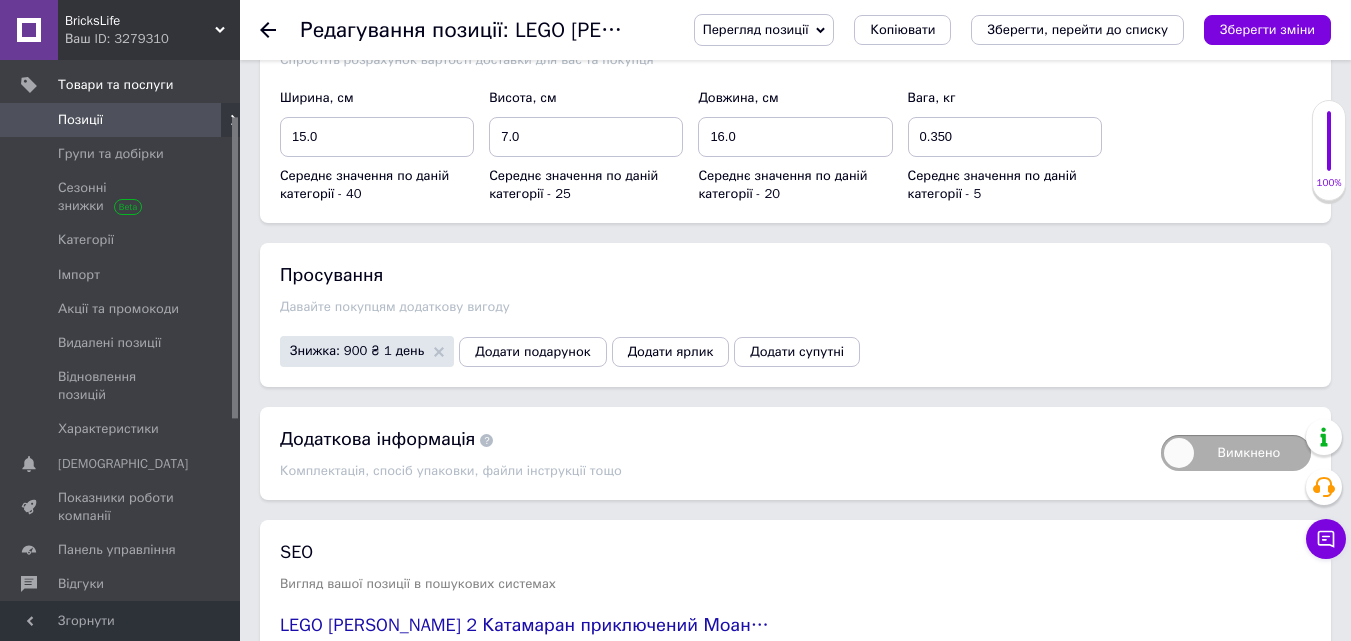 scroll, scrollTop: 2323, scrollLeft: 0, axis: vertical 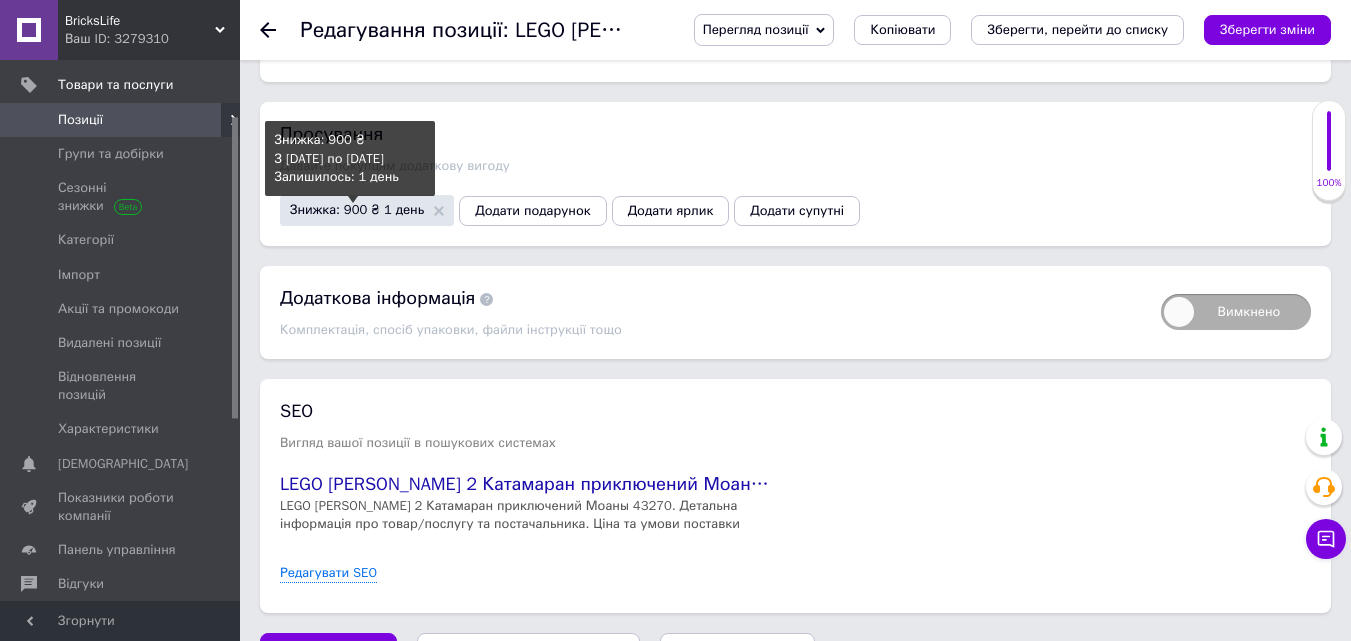 click on "Знижка: 900 ₴ 1 день" at bounding box center (357, 209) 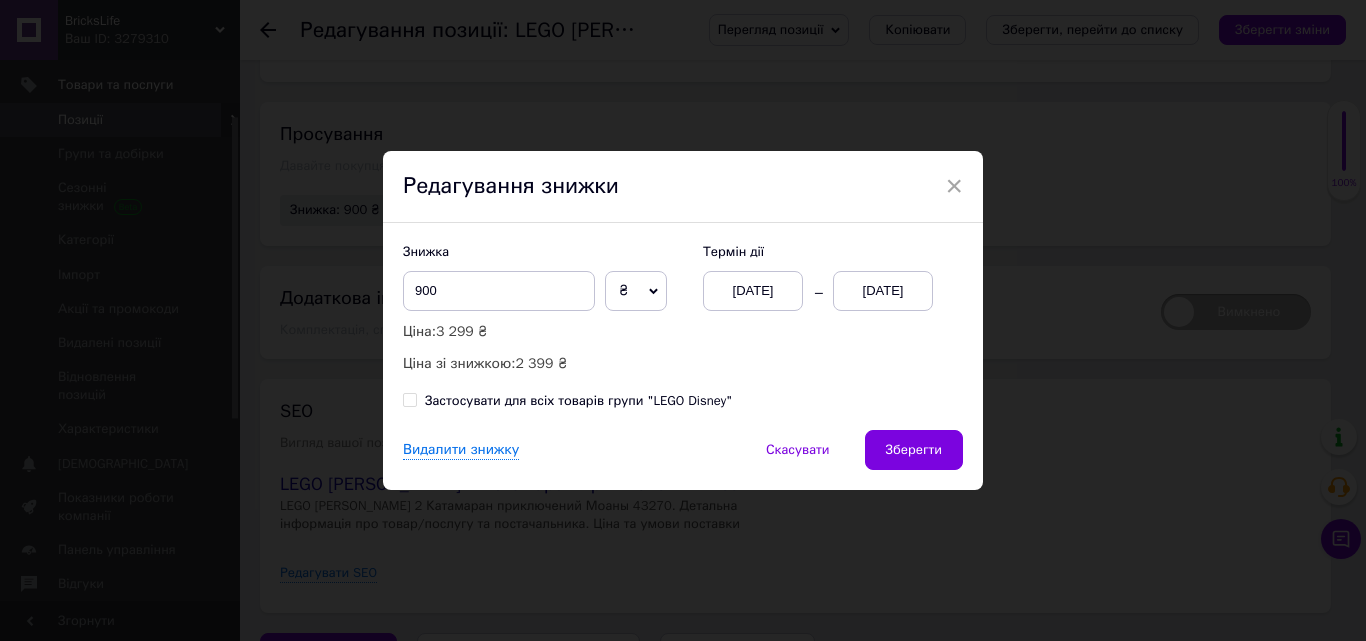 click on "Знижка 900 ₴ % Ціна:  3 299   ₴ Ціна зі знижкою:  2 399   ₴" at bounding box center [543, 309] 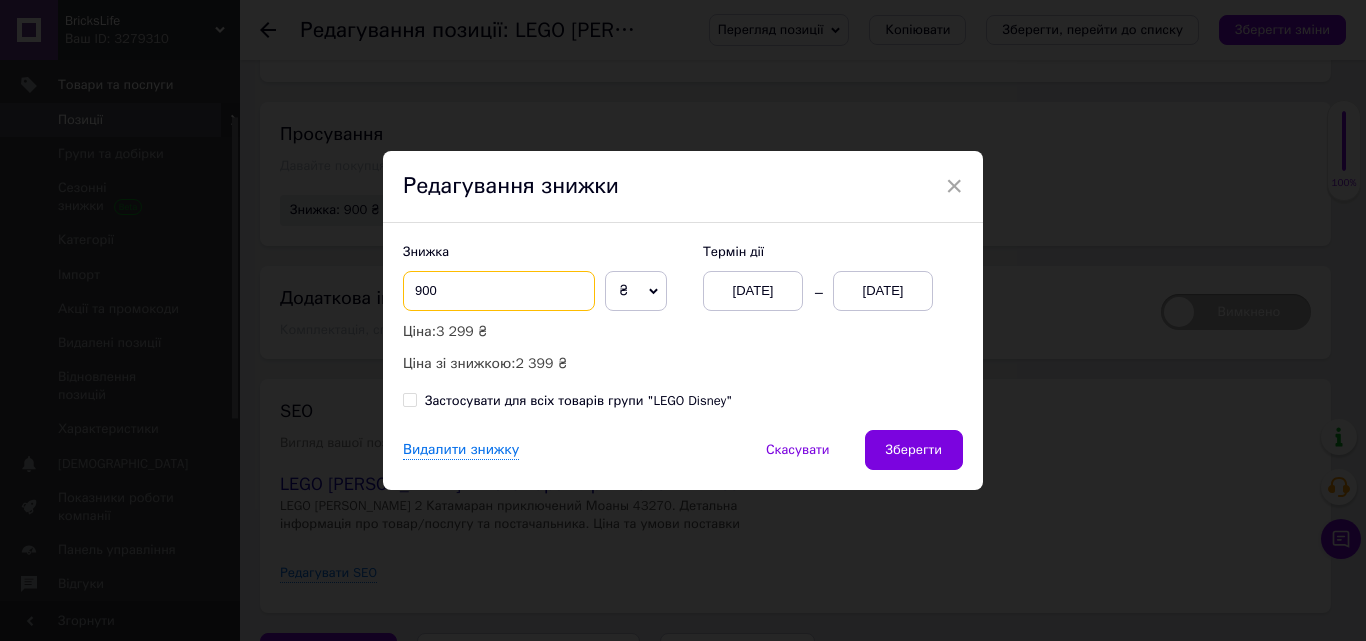 click on "900" at bounding box center [499, 291] 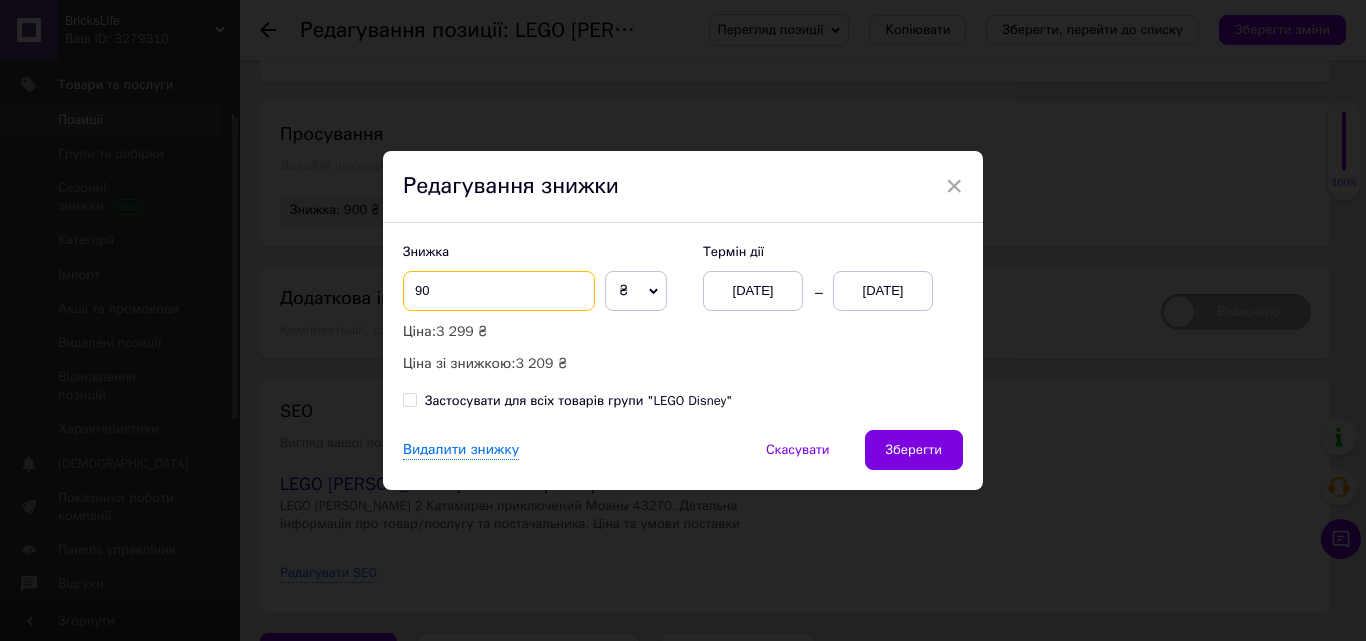 type on "9" 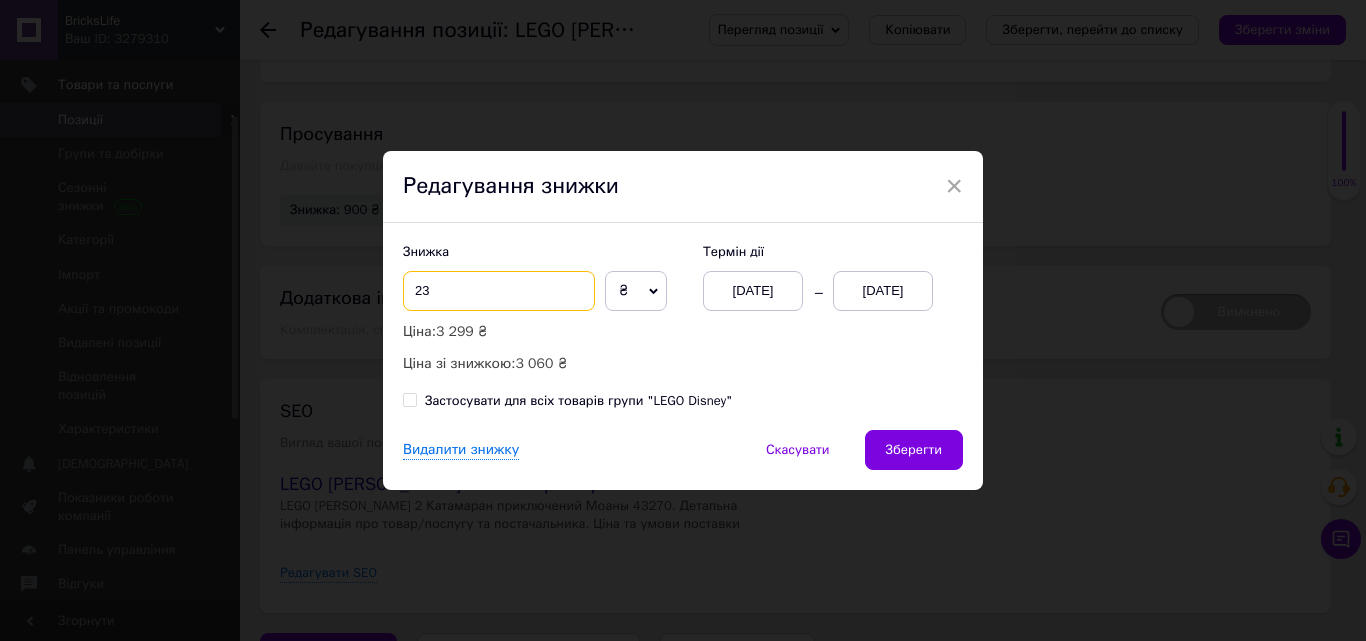 type on "2" 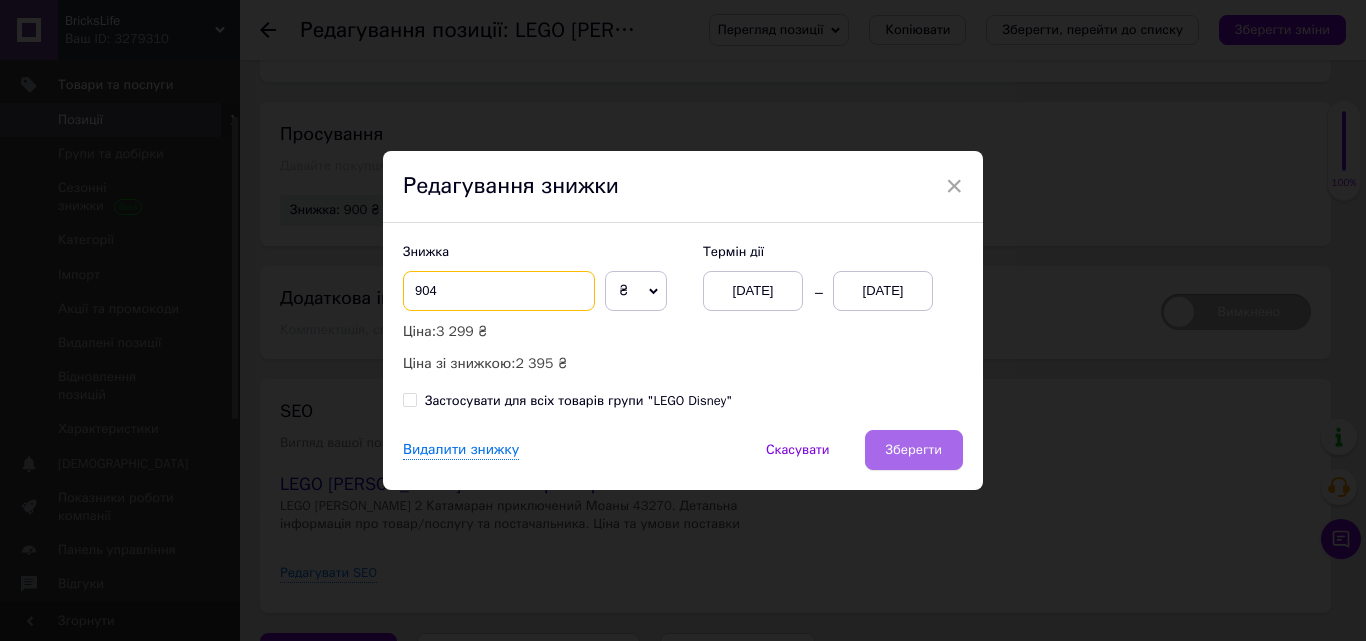 type on "904" 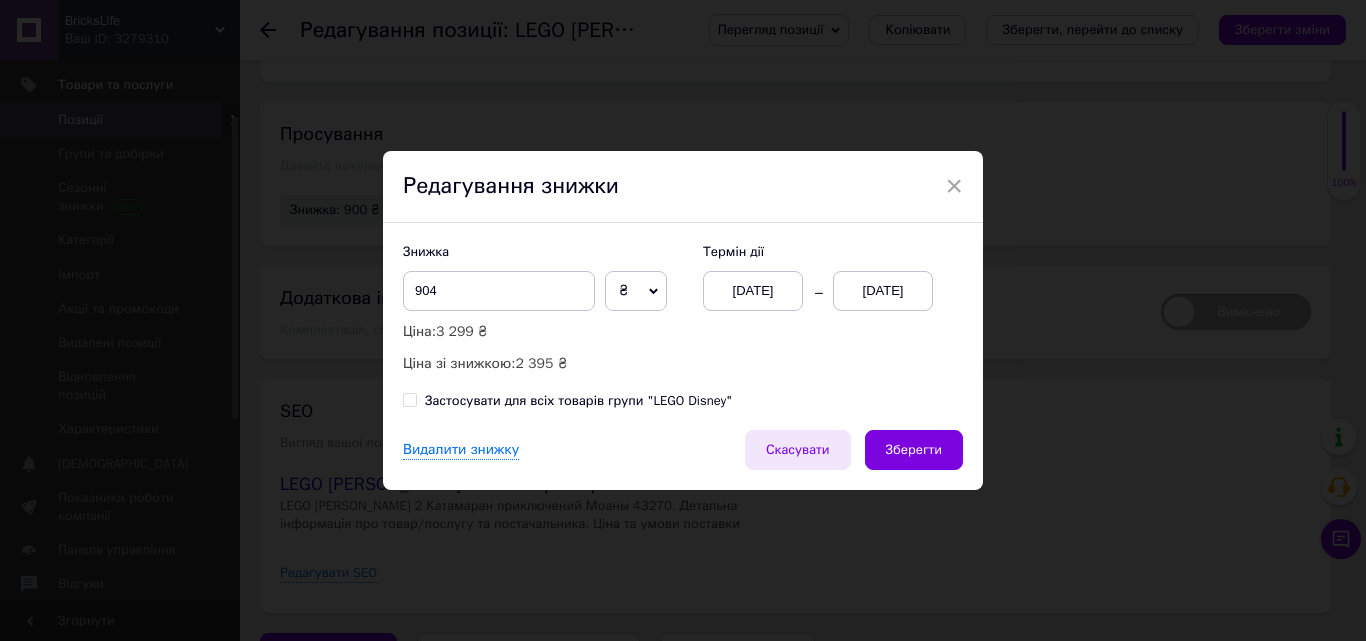 drag, startPoint x: 905, startPoint y: 455, endPoint x: 833, endPoint y: 462, distance: 72.33948 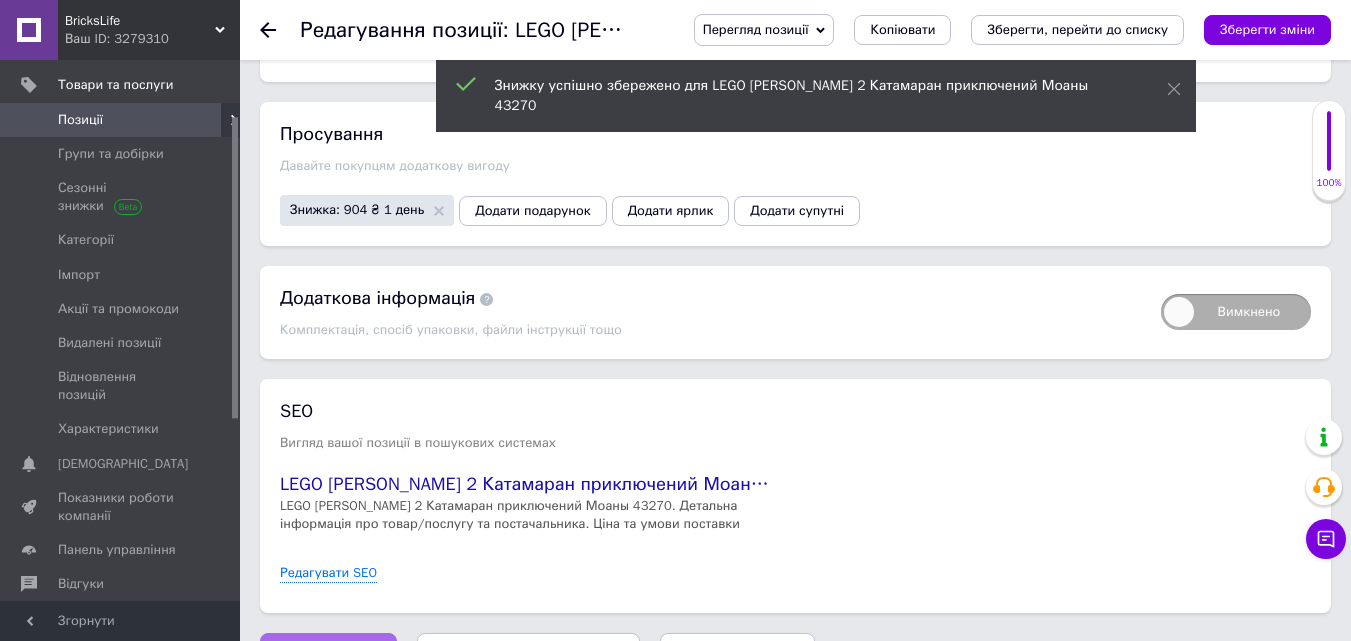 click on "Зберегти зміни" at bounding box center [328, 653] 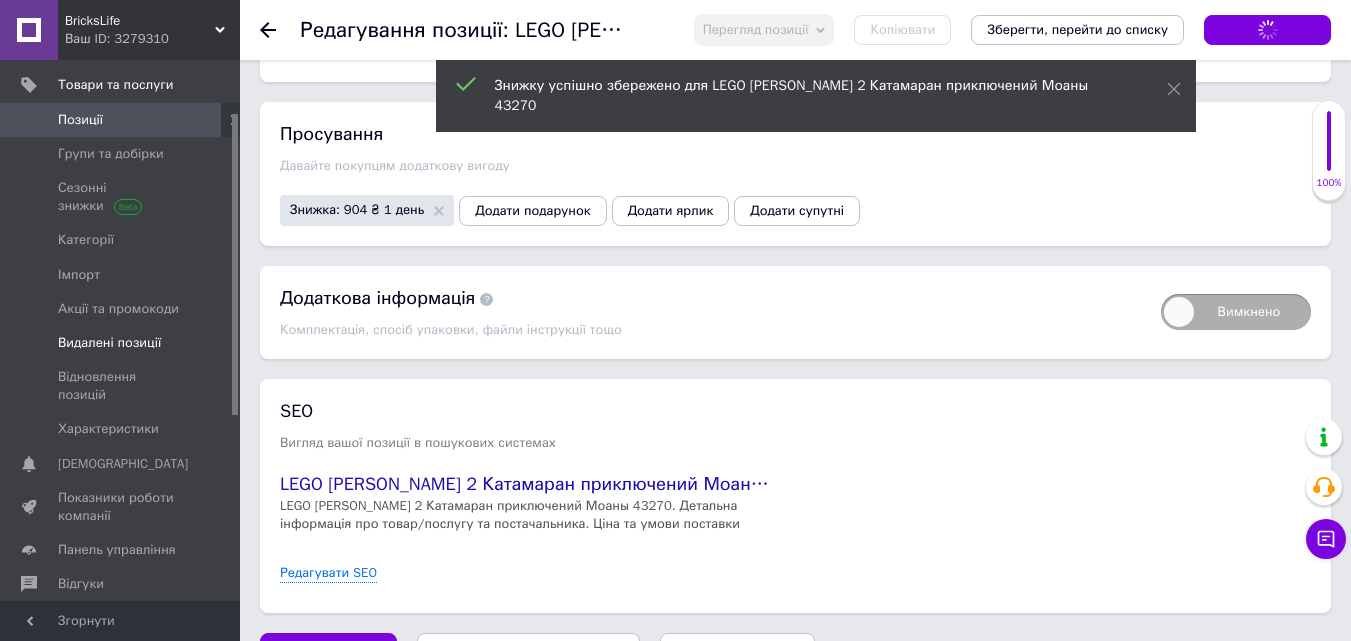 scroll, scrollTop: 0, scrollLeft: 0, axis: both 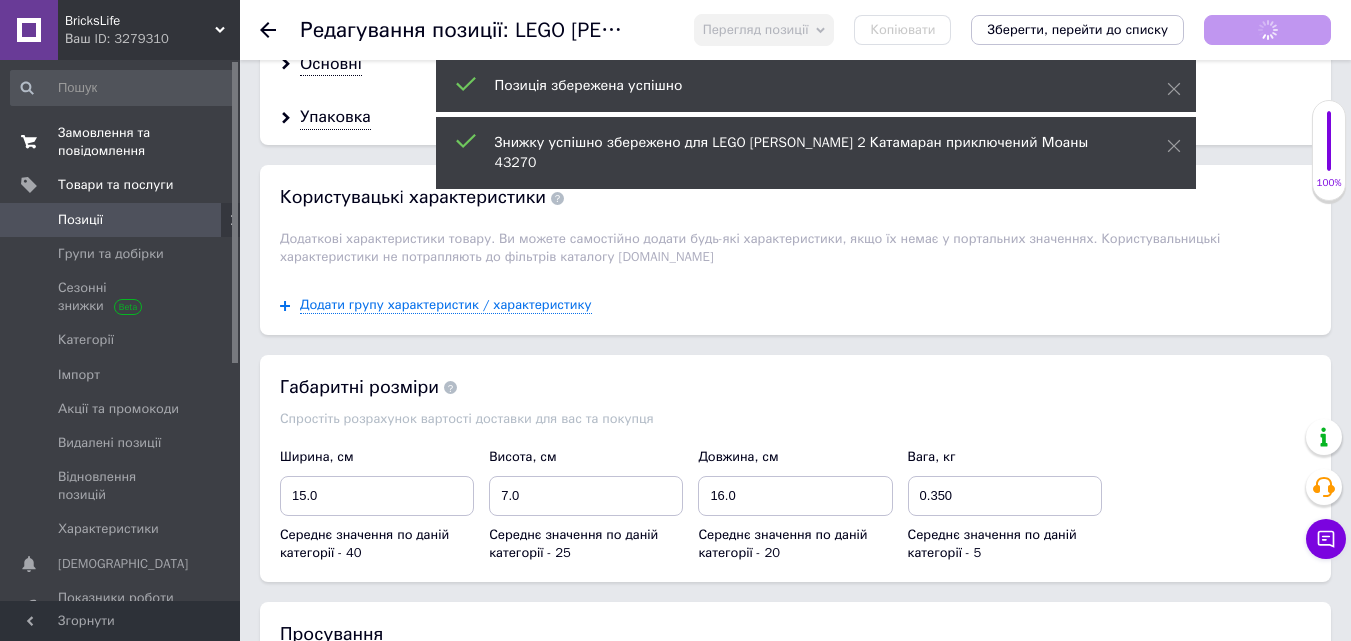 click on "Замовлення та повідомлення" at bounding box center (121, 142) 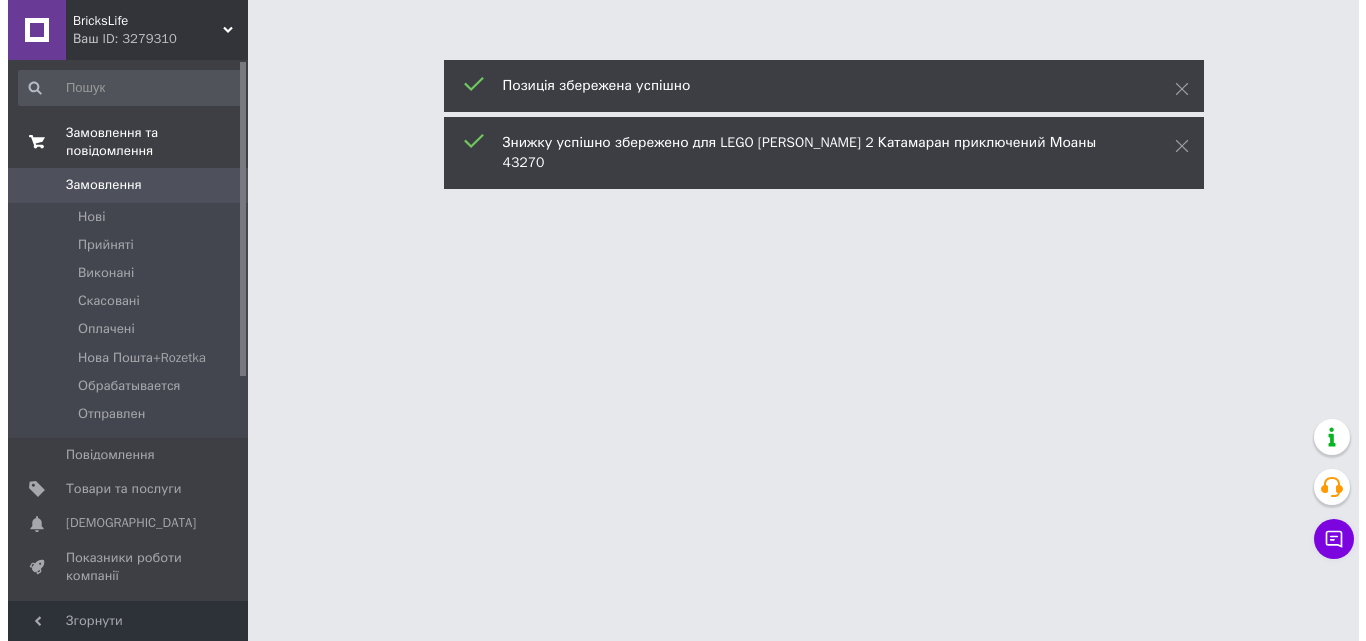 scroll, scrollTop: 0, scrollLeft: 0, axis: both 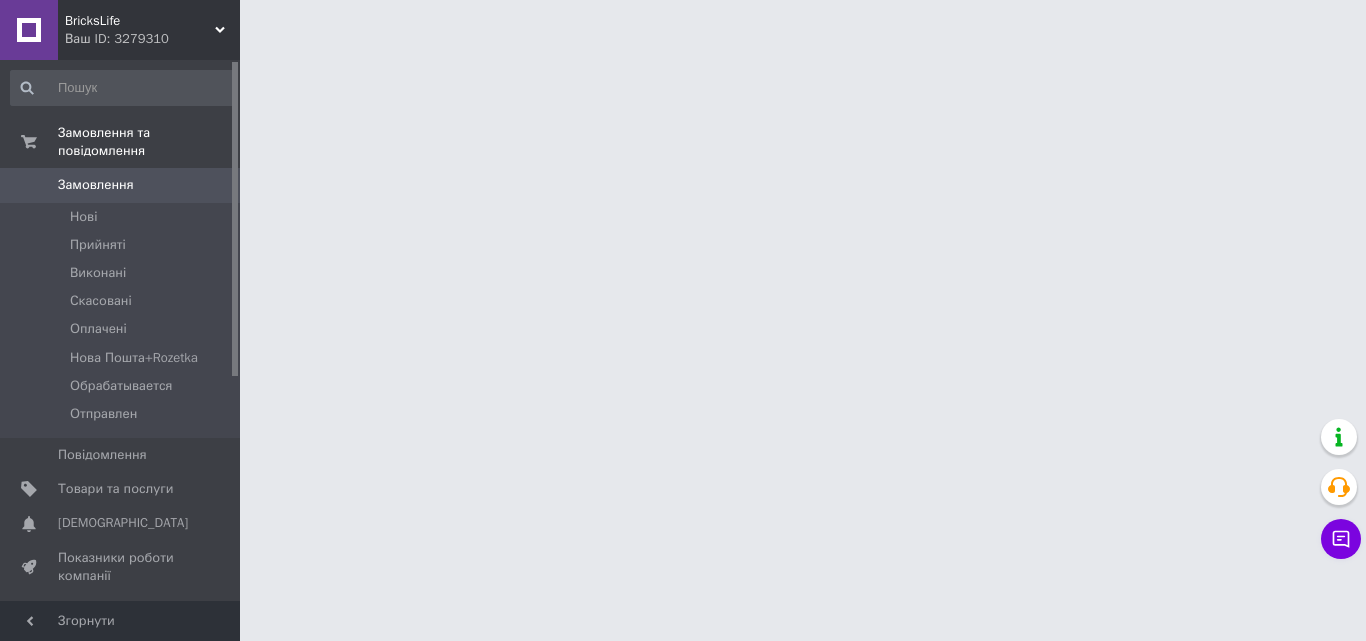 click on "BricksLife Ваш ID: 3279310 Сайт BricksLife Кабінет покупця Перевірити стан системи Сторінка на порталі [PERSON_NAME] [PERSON_NAME] Замовлення та повідомлення Замовлення 0 [GEOGRAPHIC_DATA] Виконані Скасовані Оплачені Нова Пошта+Rozetka Обрабатывается Отправлен Повідомлення 0 Товари та послуги Сповіщення 0 0 Показники роботи компанії Панель управління Відгуки Покупці Каталог ProSale Аналітика Інструменти веб-майстра та SEO Управління сайтом Гаманець компанії [PERSON_NAME] Тарифи та рахунки Prom мікс 6 000 Згорнути" at bounding box center [683, 25] 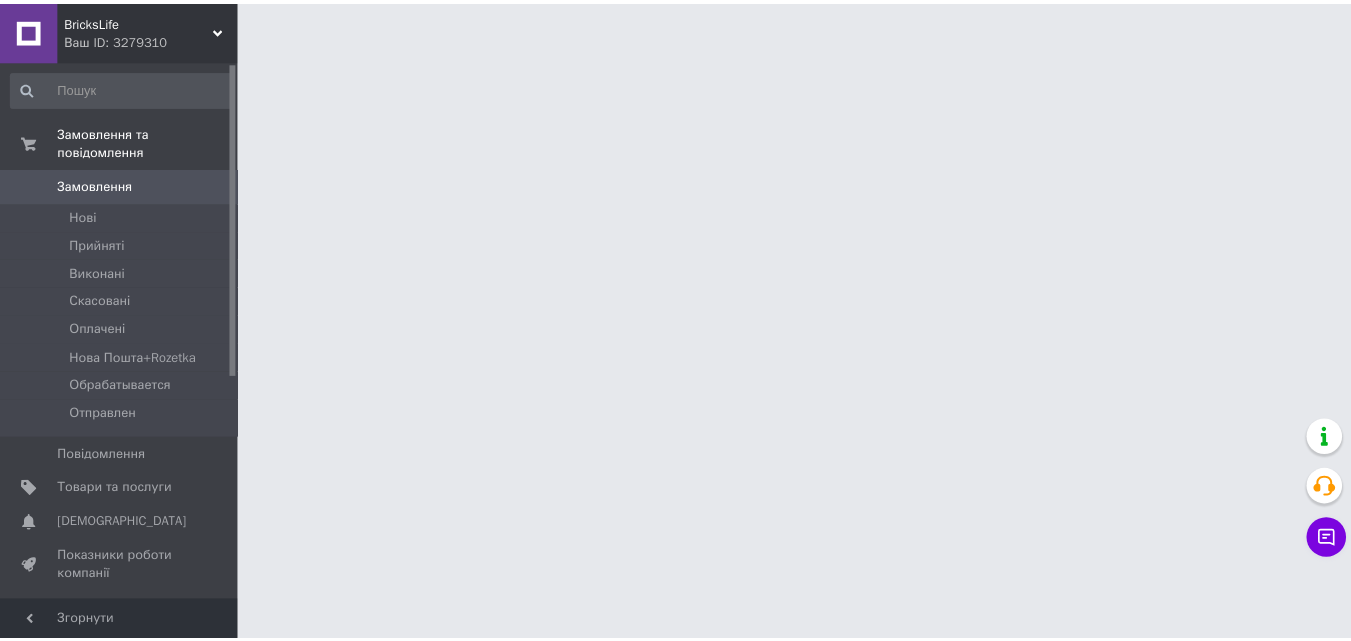 scroll, scrollTop: 0, scrollLeft: 0, axis: both 